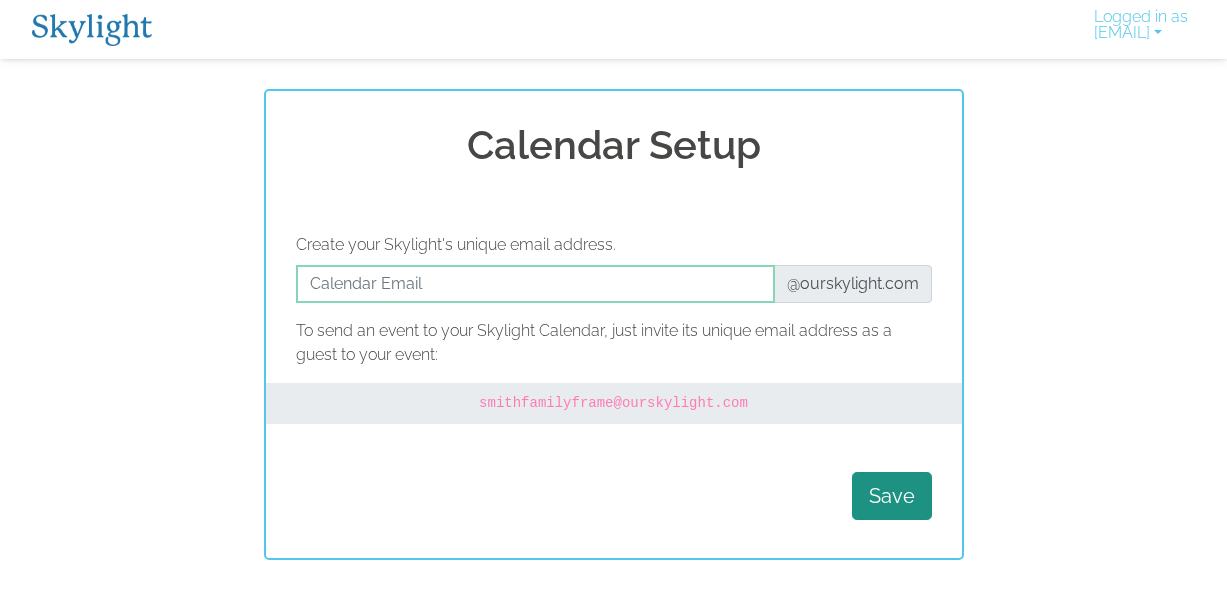 scroll, scrollTop: 0, scrollLeft: 0, axis: both 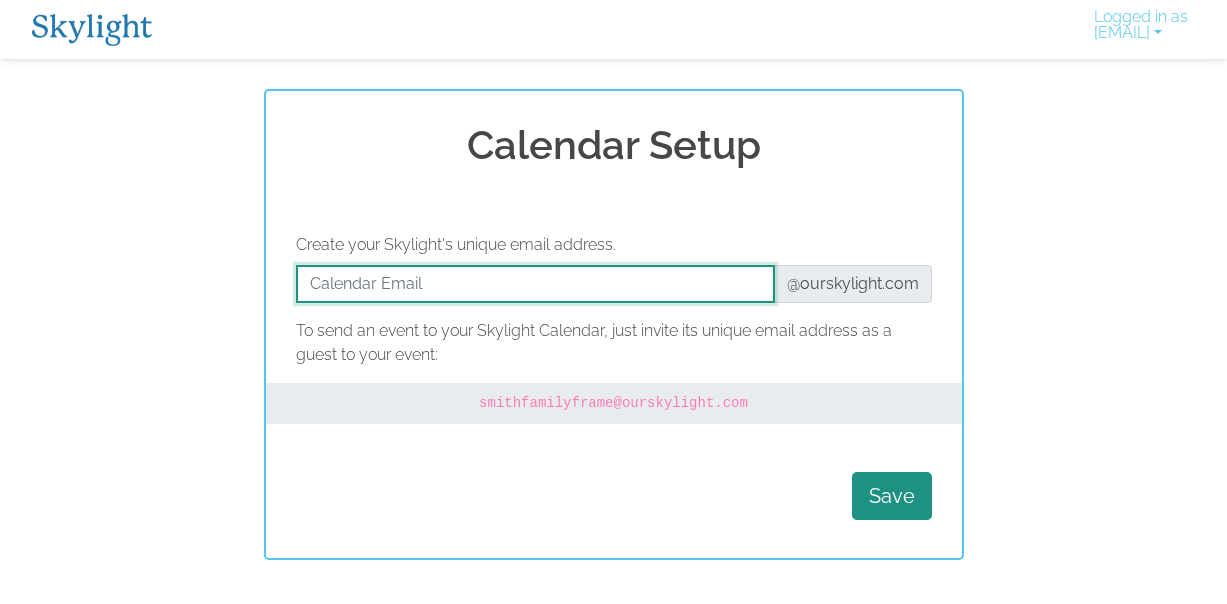 click at bounding box center [535, 284] 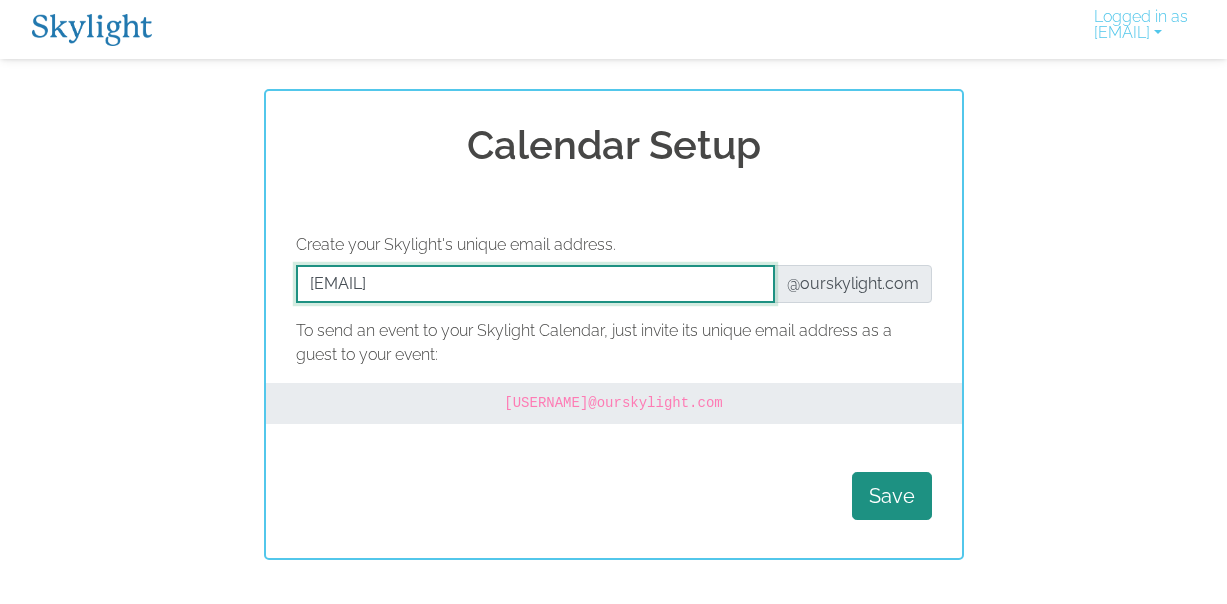 drag, startPoint x: 506, startPoint y: 288, endPoint x: 398, endPoint y: 290, distance: 108.01852 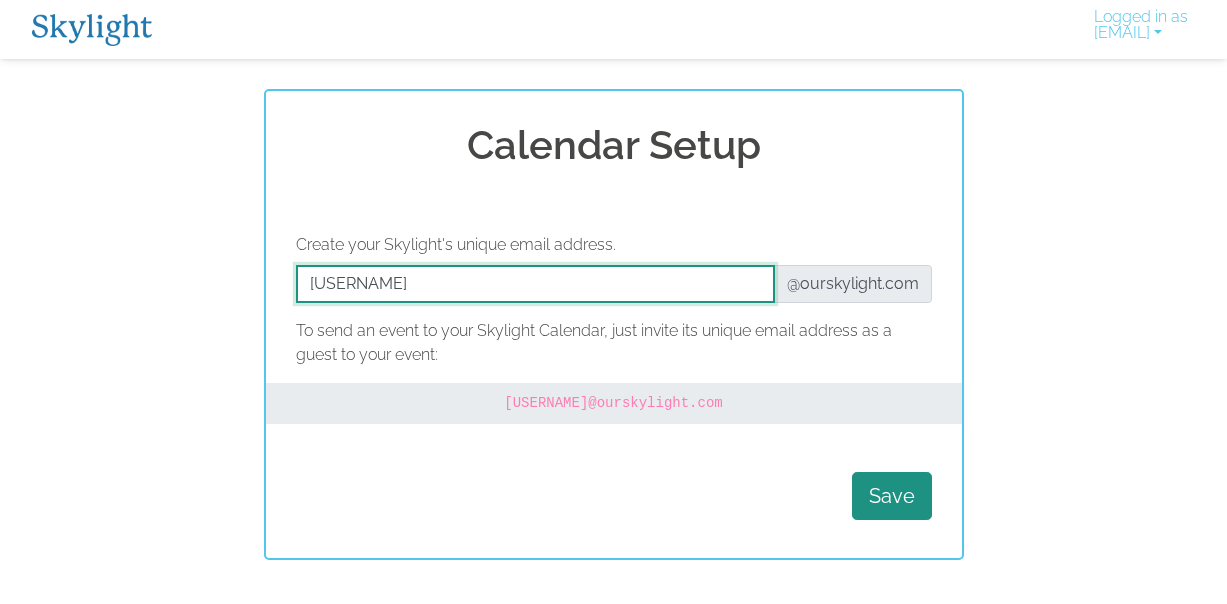 type on "amykreinke" 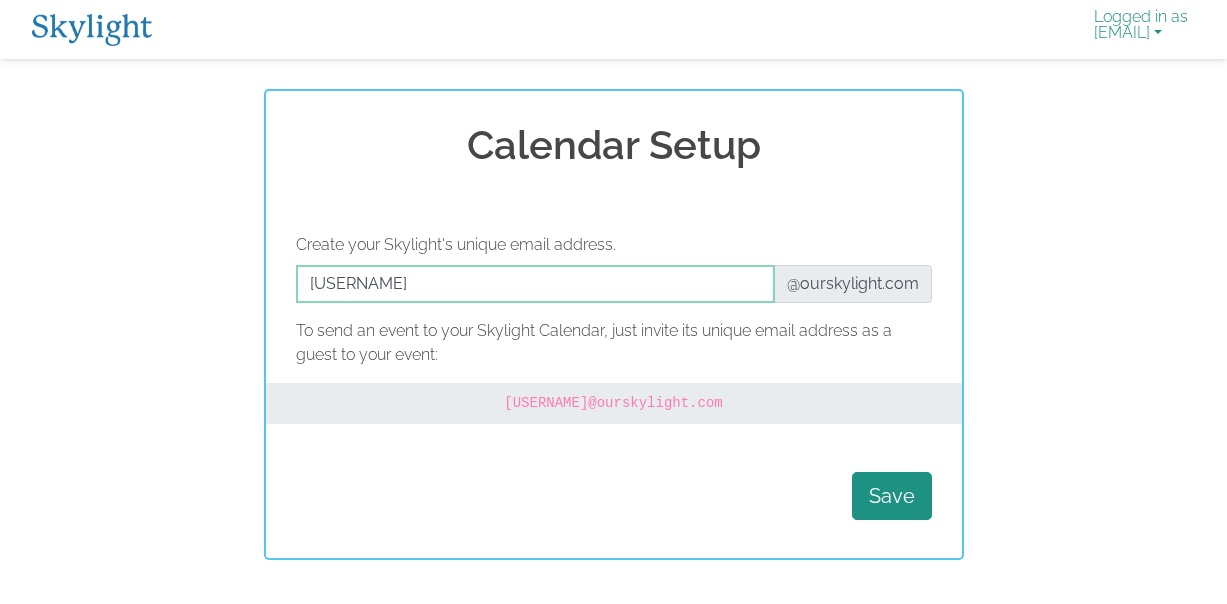click on "Logged in as amykreinke@gmail.com" at bounding box center (1141, 29) 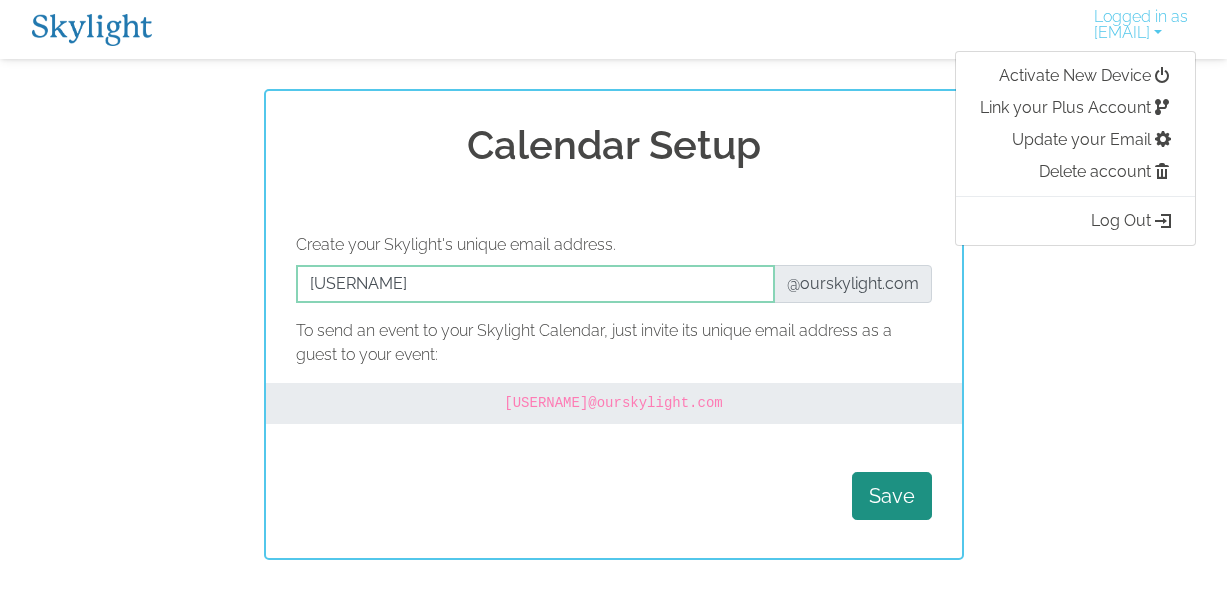click on "Calendar Setup Create your Skylight's unique email address.   @ourskylight.com To send an event to your Skylight Calendar, just invite its unique email address as a guest to your event: amykreinke @ourskylight.com Save" at bounding box center [613, 324] 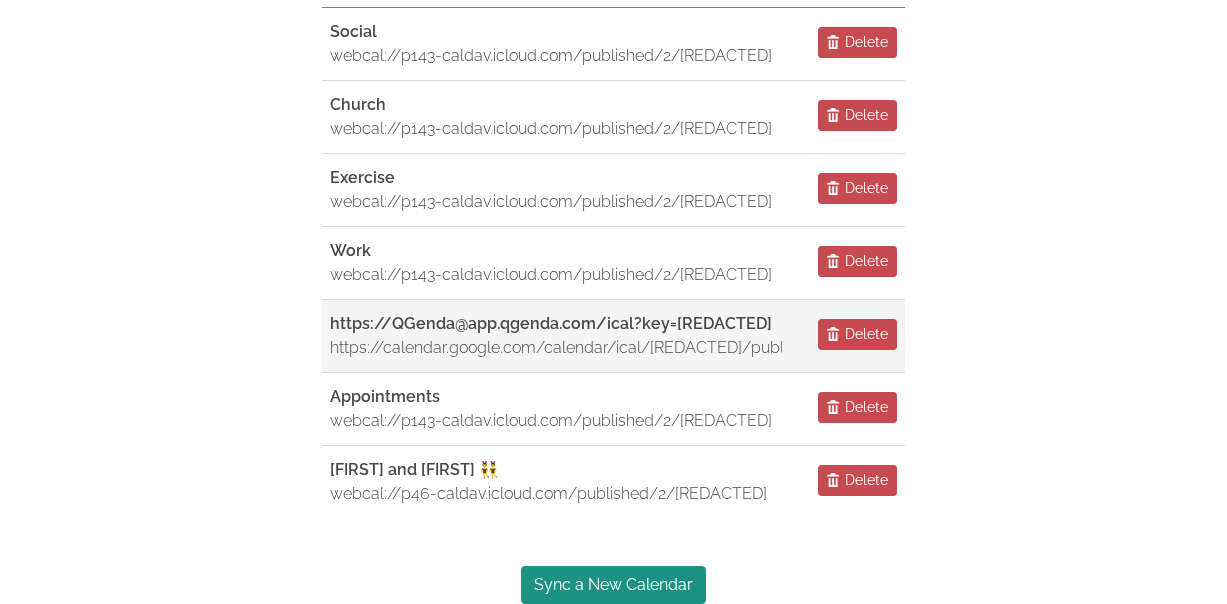 scroll, scrollTop: 592, scrollLeft: 0, axis: vertical 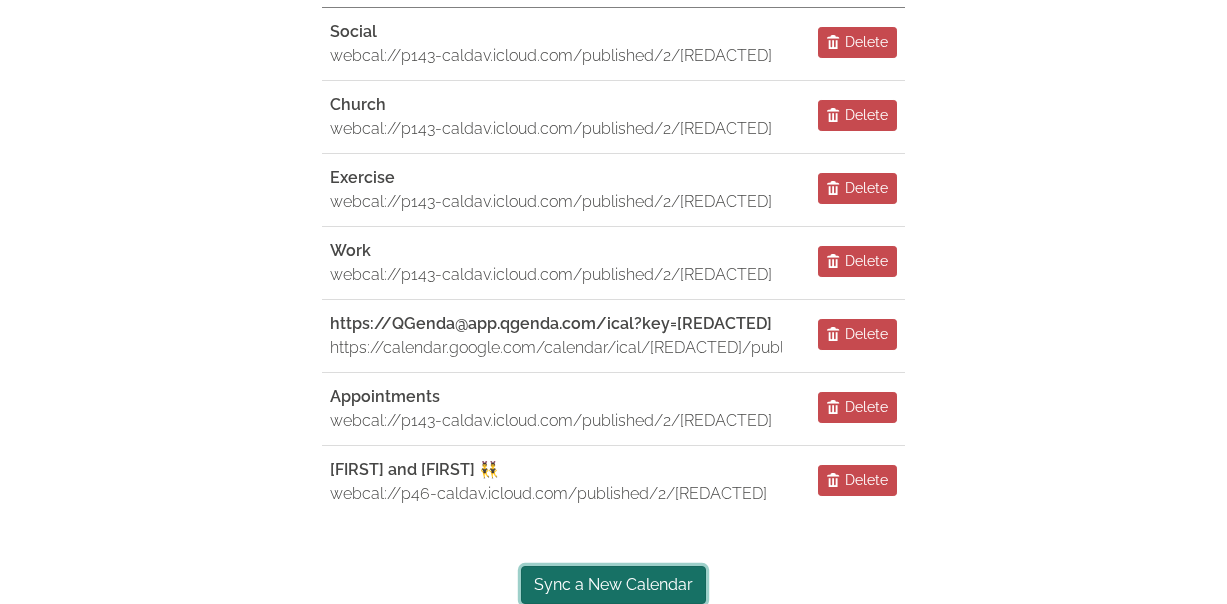 click on "Sync a New Calendar" at bounding box center [613, 585] 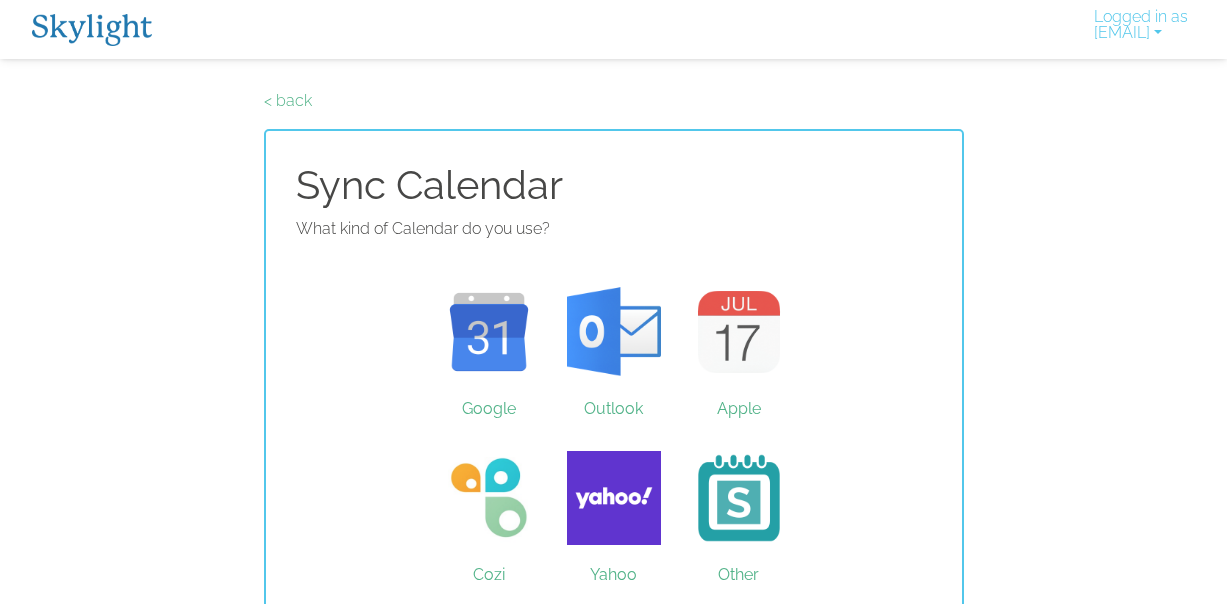 scroll, scrollTop: 0, scrollLeft: 0, axis: both 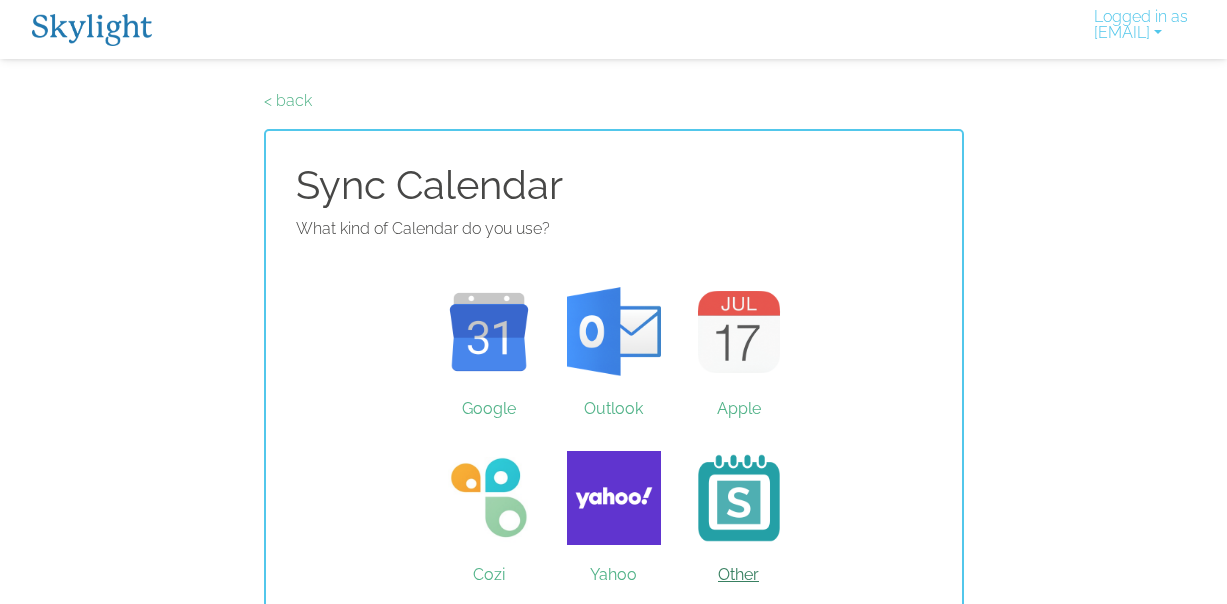 click on "Other" at bounding box center [738, 498] 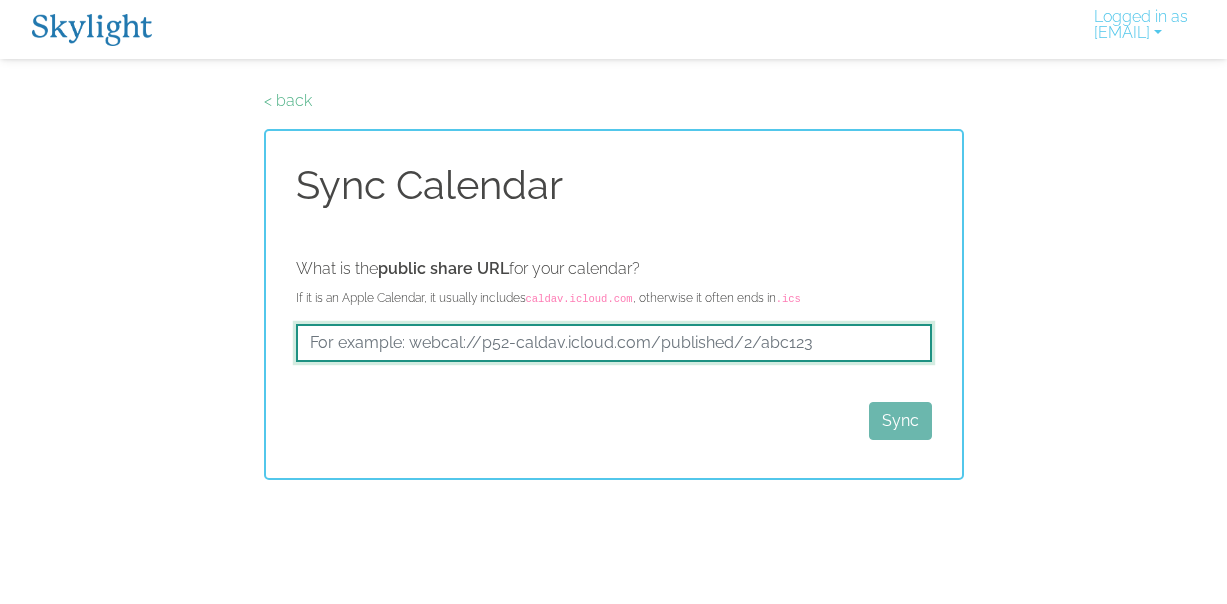 click at bounding box center [614, 343] 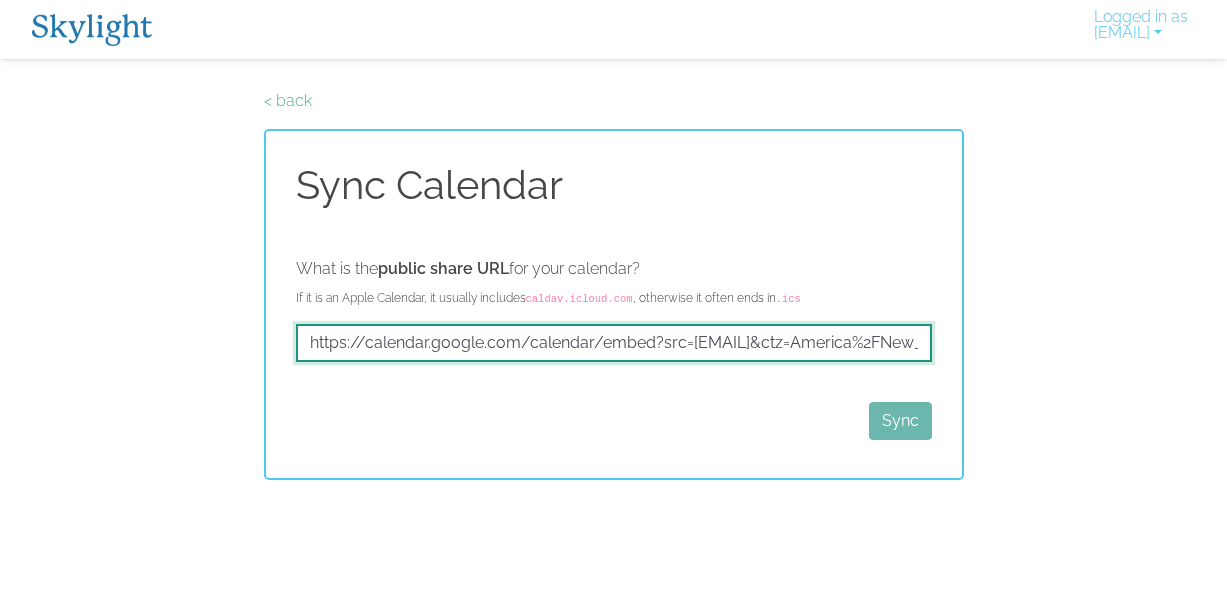 scroll, scrollTop: 0, scrollLeft: 501, axis: horizontal 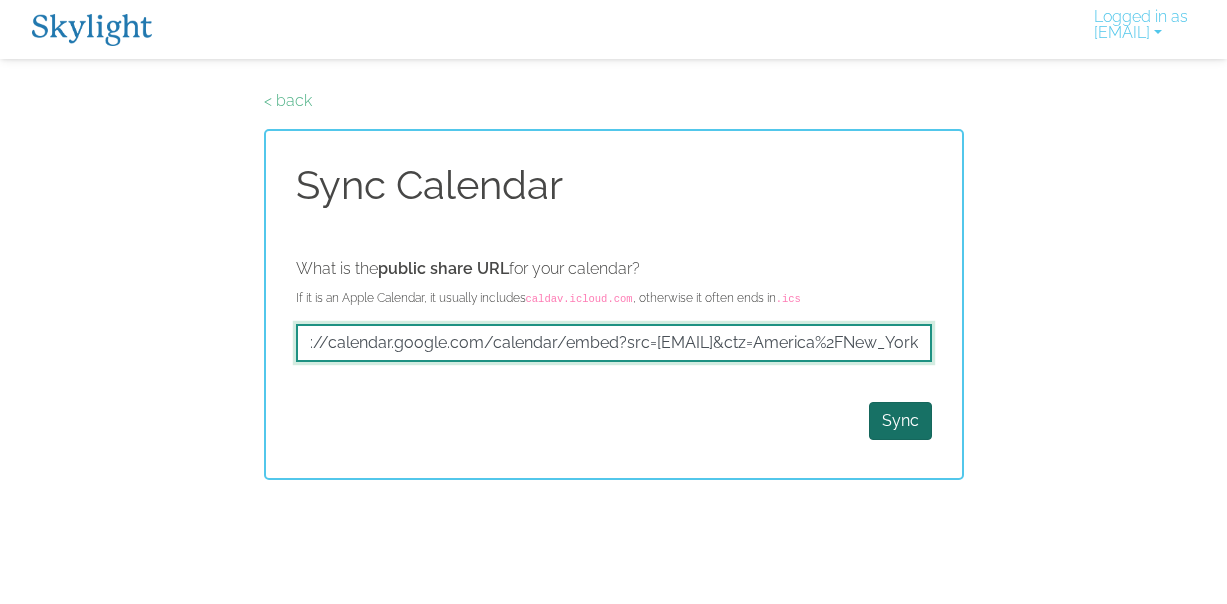 type on "https://calendar.google.com/calendar/embed?src=4mue3mqnpapdj6gq72fu2eai0gpj750o%40import.calendar.google.com&ctz=America%2FNew_York" 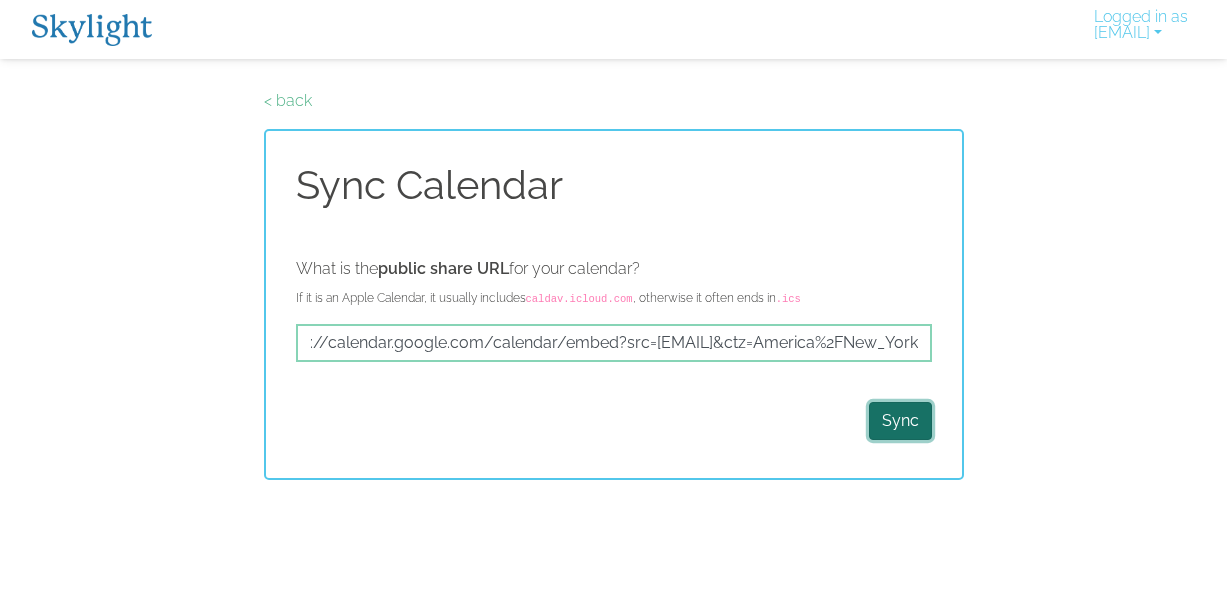 scroll, scrollTop: 0, scrollLeft: 0, axis: both 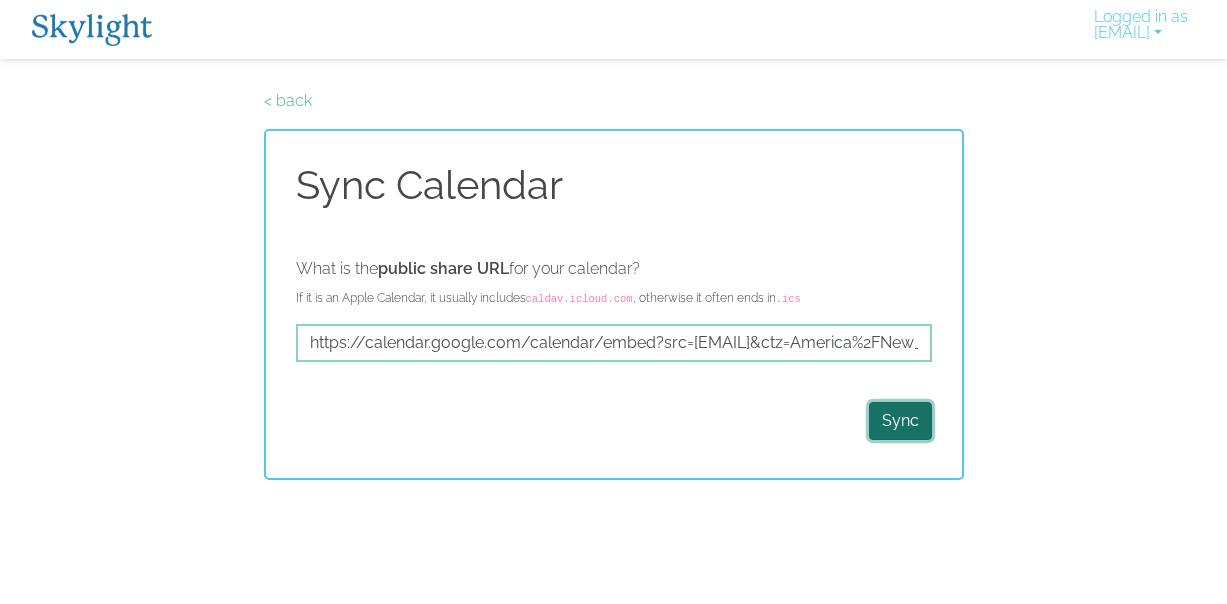 click on "Sync" at bounding box center (900, 421) 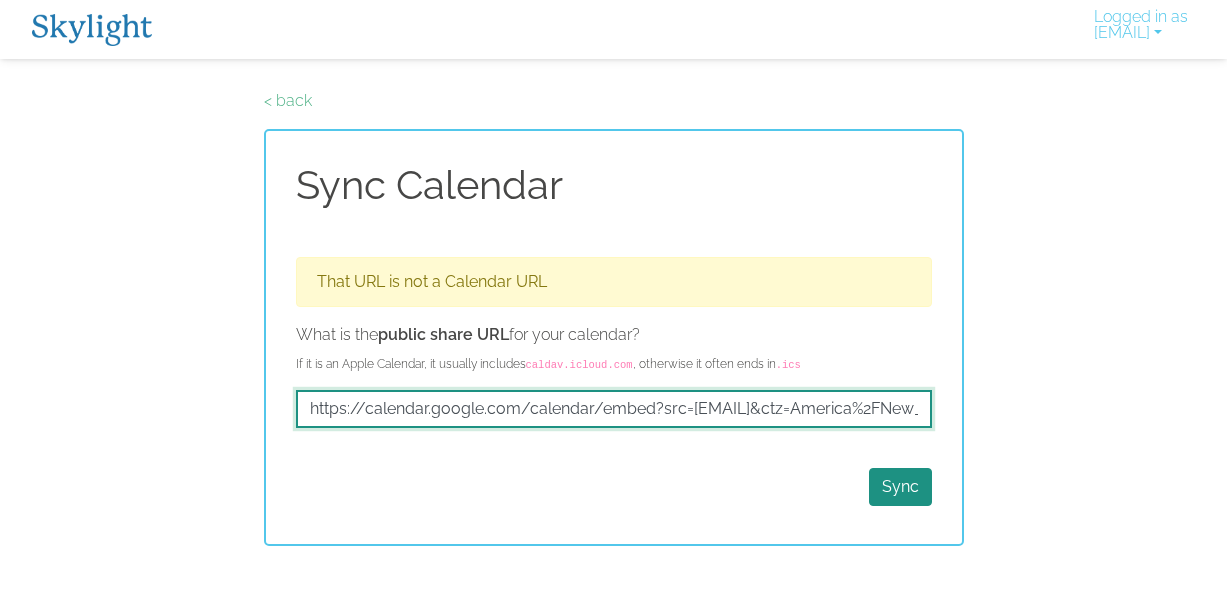 click on "https://calendar.google.com/calendar/embed?src=4mue3mqnpapdj6gq72fu2eai0gpj750o%40import.calendar.google.com&ctz=America%2FNew_York" at bounding box center (614, 409) 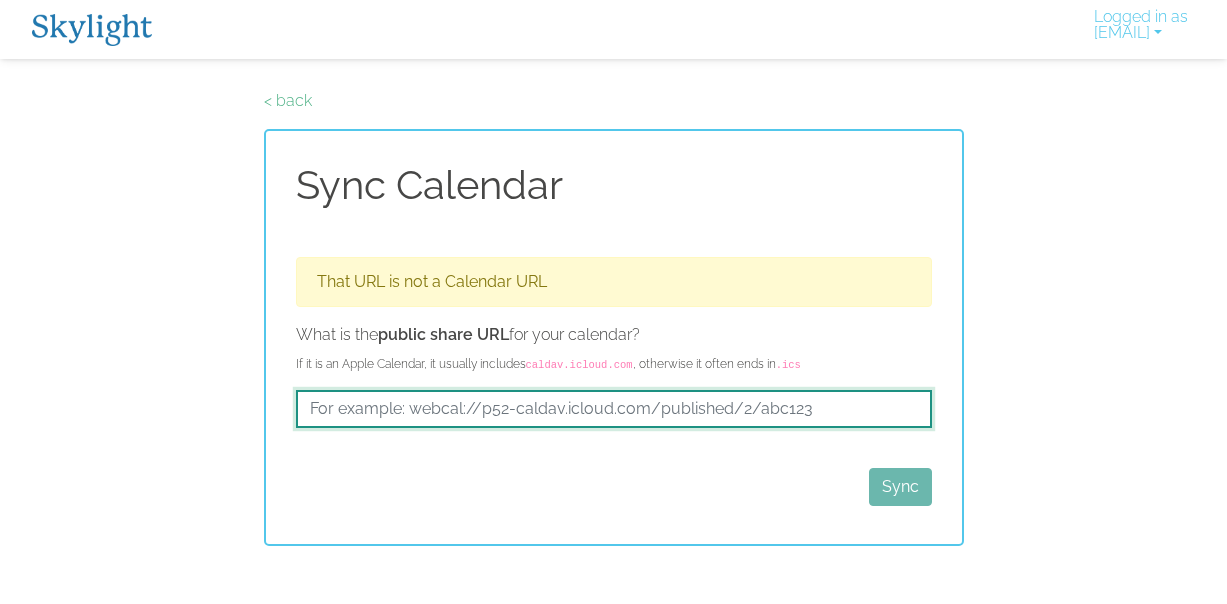click at bounding box center [614, 409] 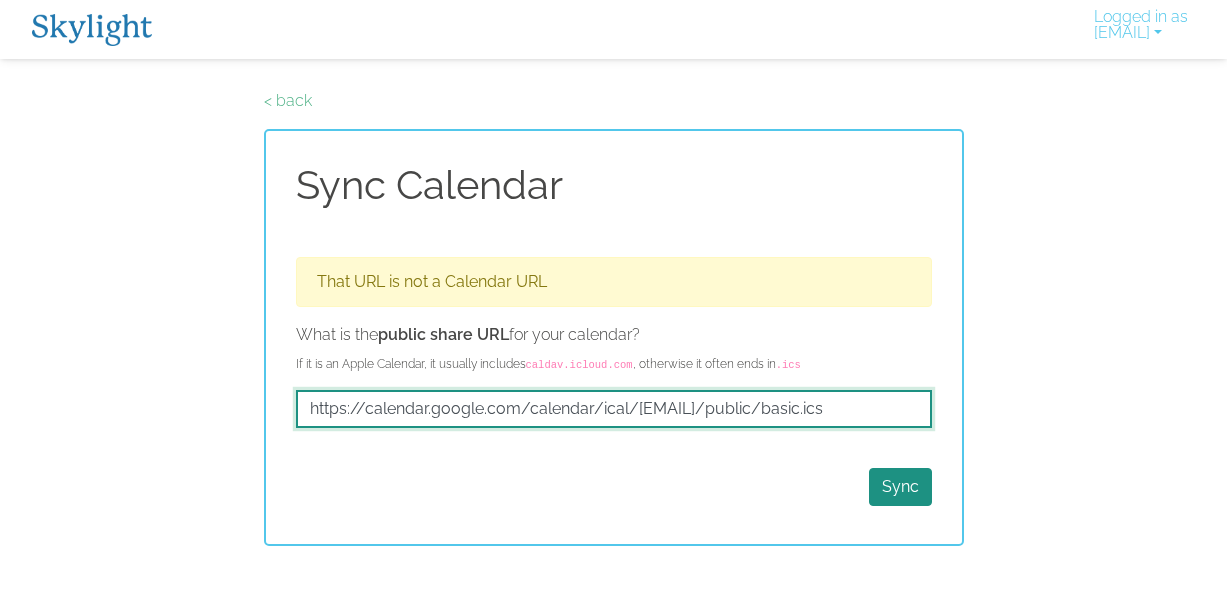 scroll, scrollTop: 0, scrollLeft: 367, axis: horizontal 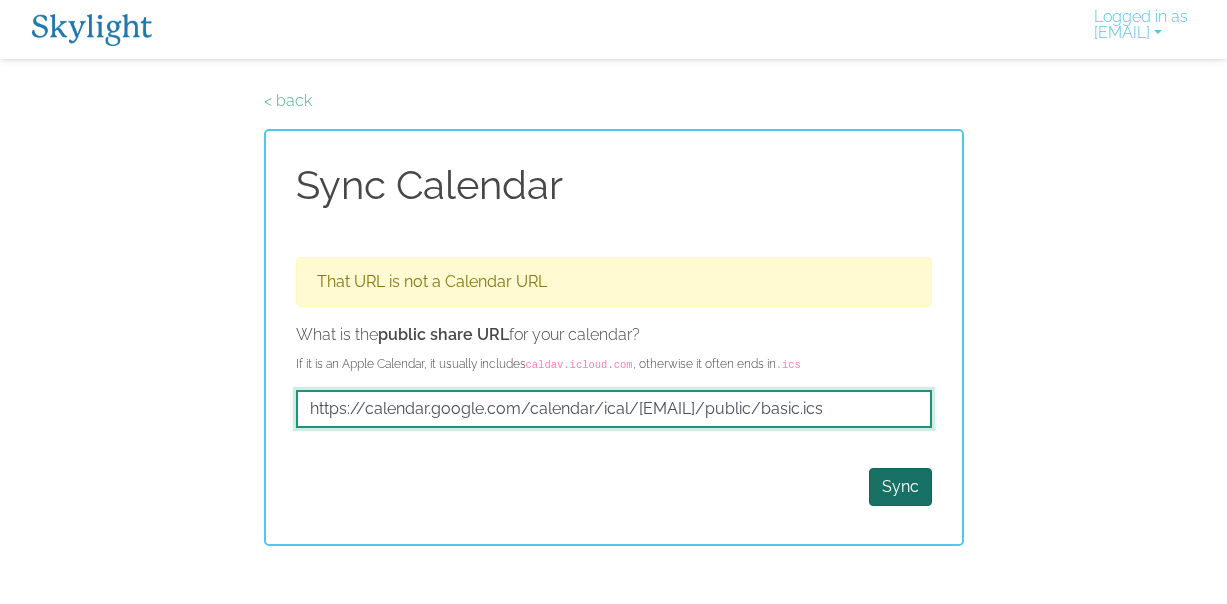 type on "https://calendar.google.com/calendar/ical/4mue3mqnpapdj6gq72fu2eai0gpj750o%40import.calendar.google.com/public/basic.ics" 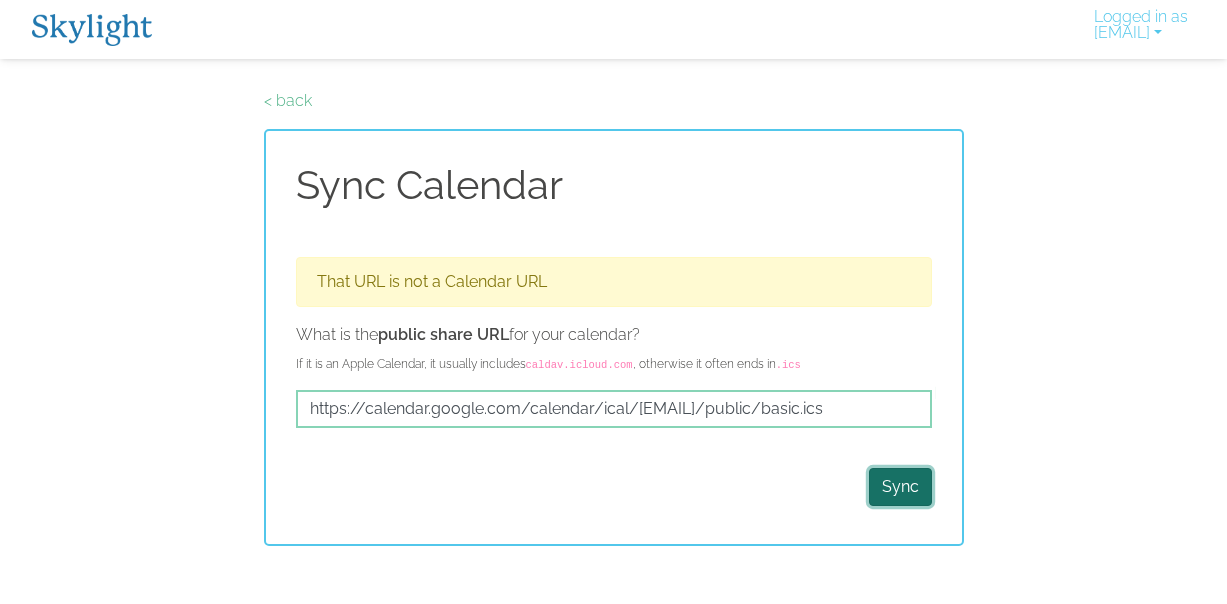 scroll, scrollTop: 0, scrollLeft: 0, axis: both 